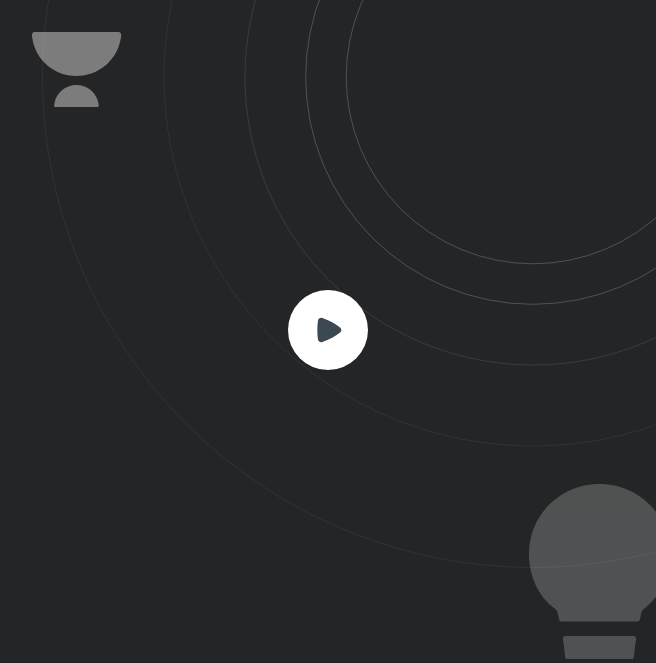scroll, scrollTop: 0, scrollLeft: 0, axis: both 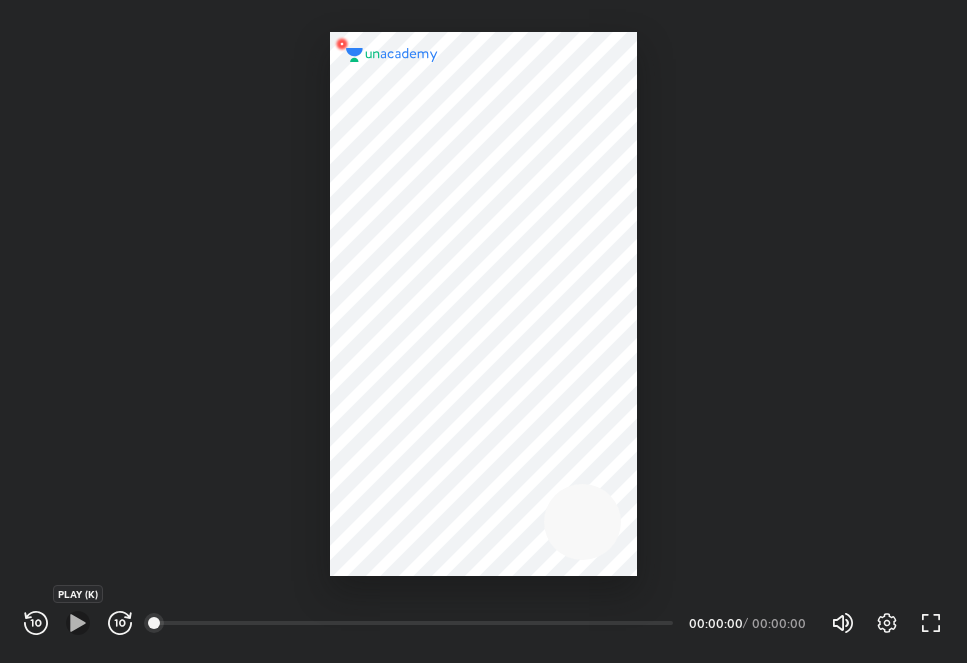 click 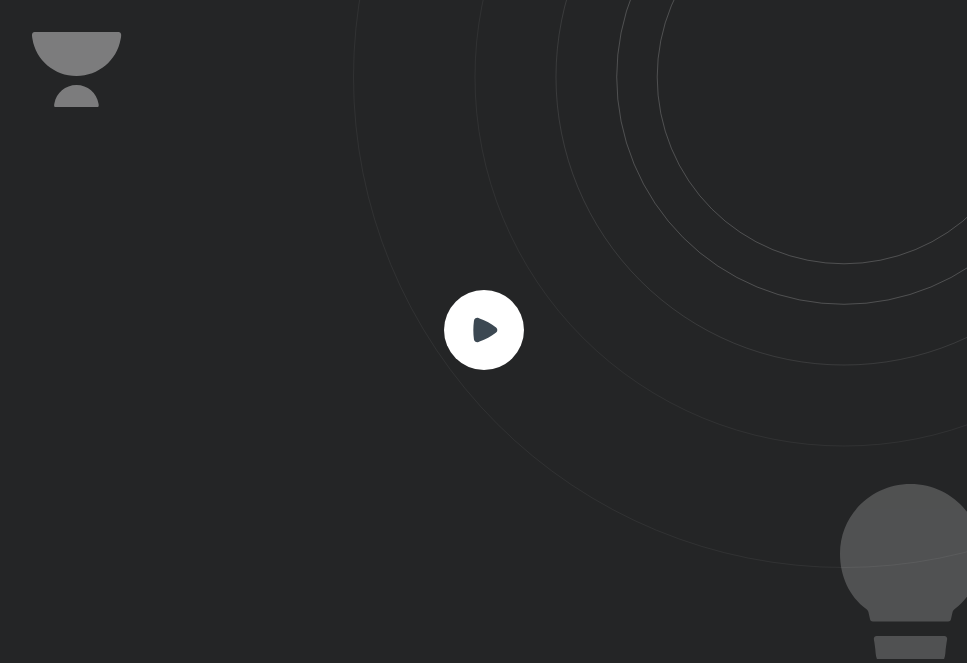 click 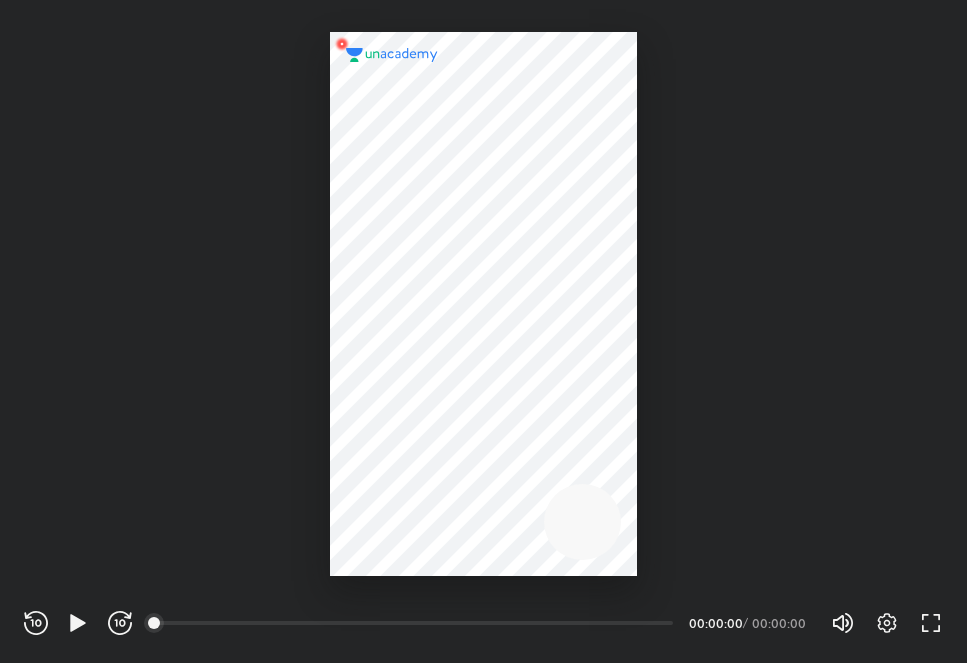 scroll, scrollTop: 0, scrollLeft: 0, axis: both 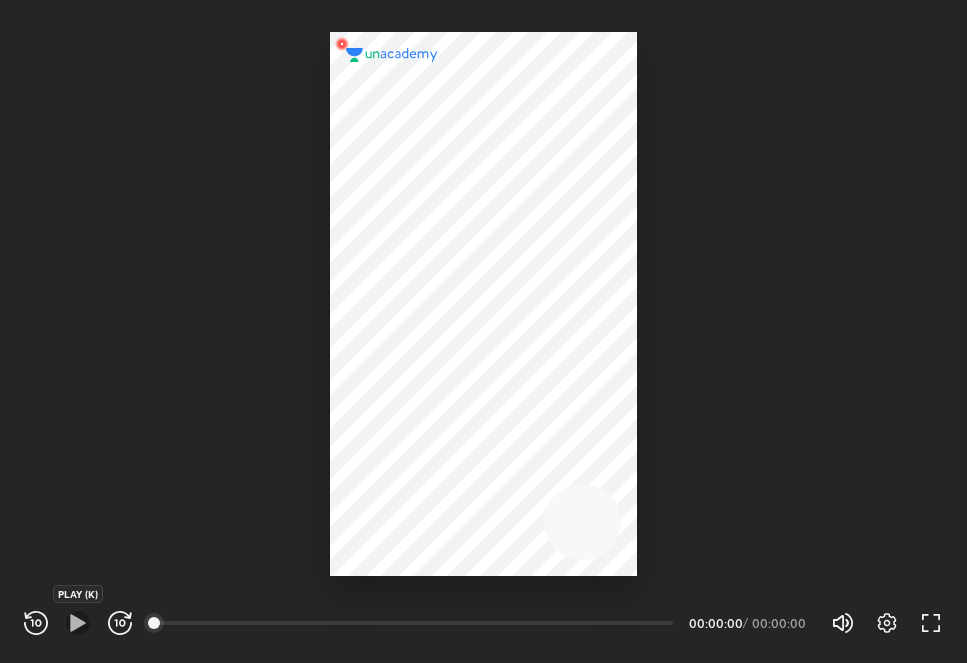 click 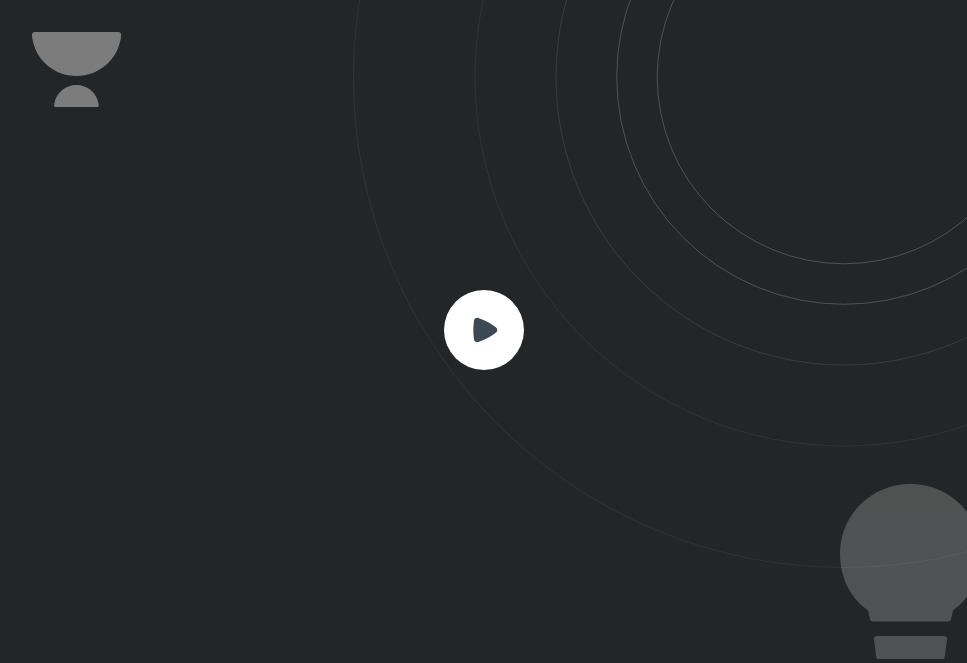 click 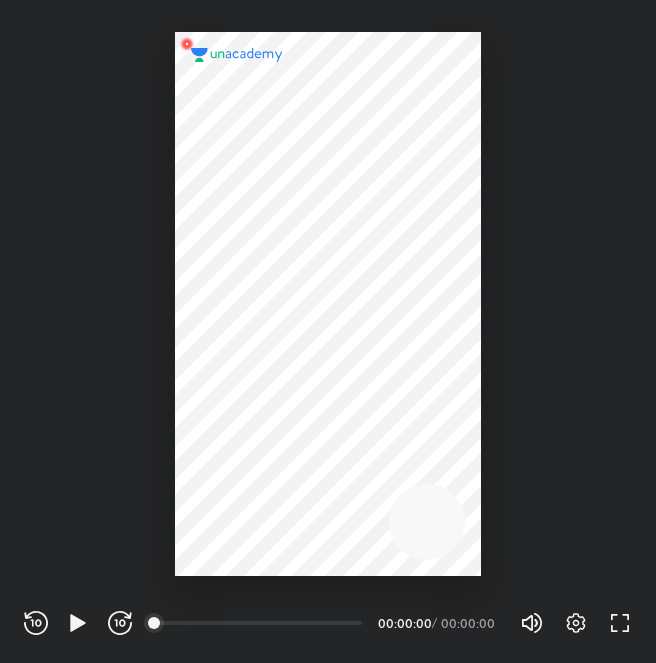 scroll, scrollTop: 0, scrollLeft: 0, axis: both 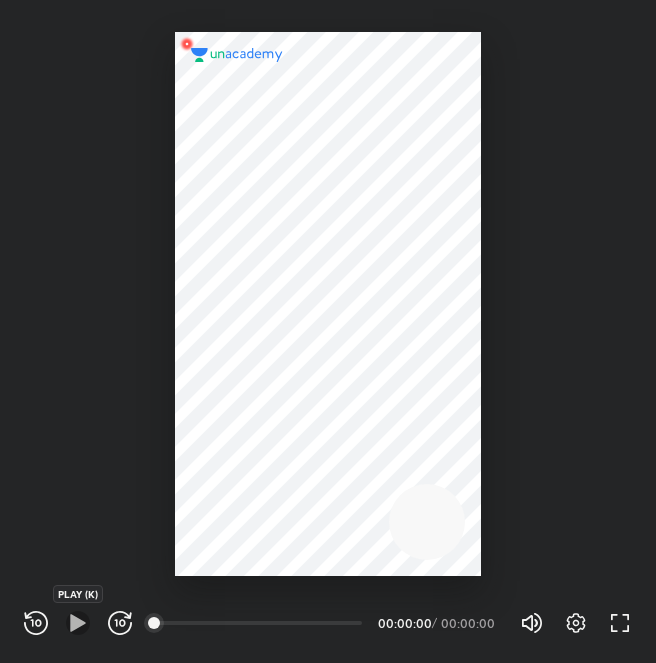click 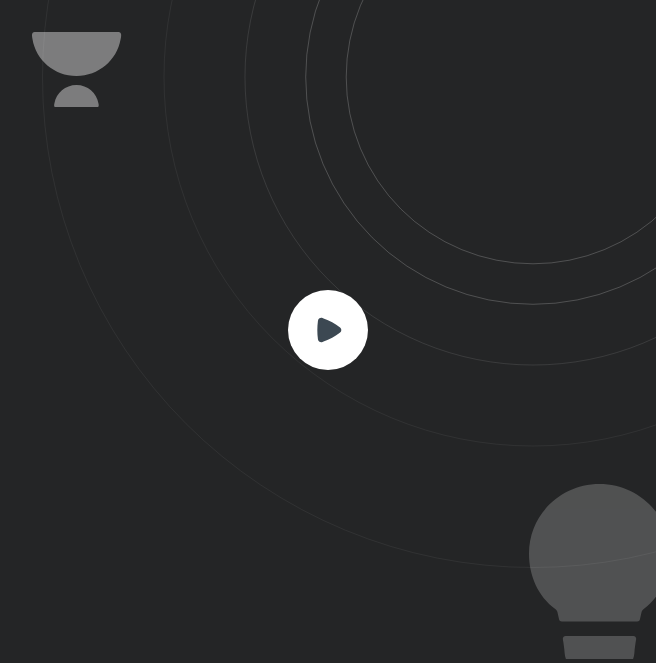 click 